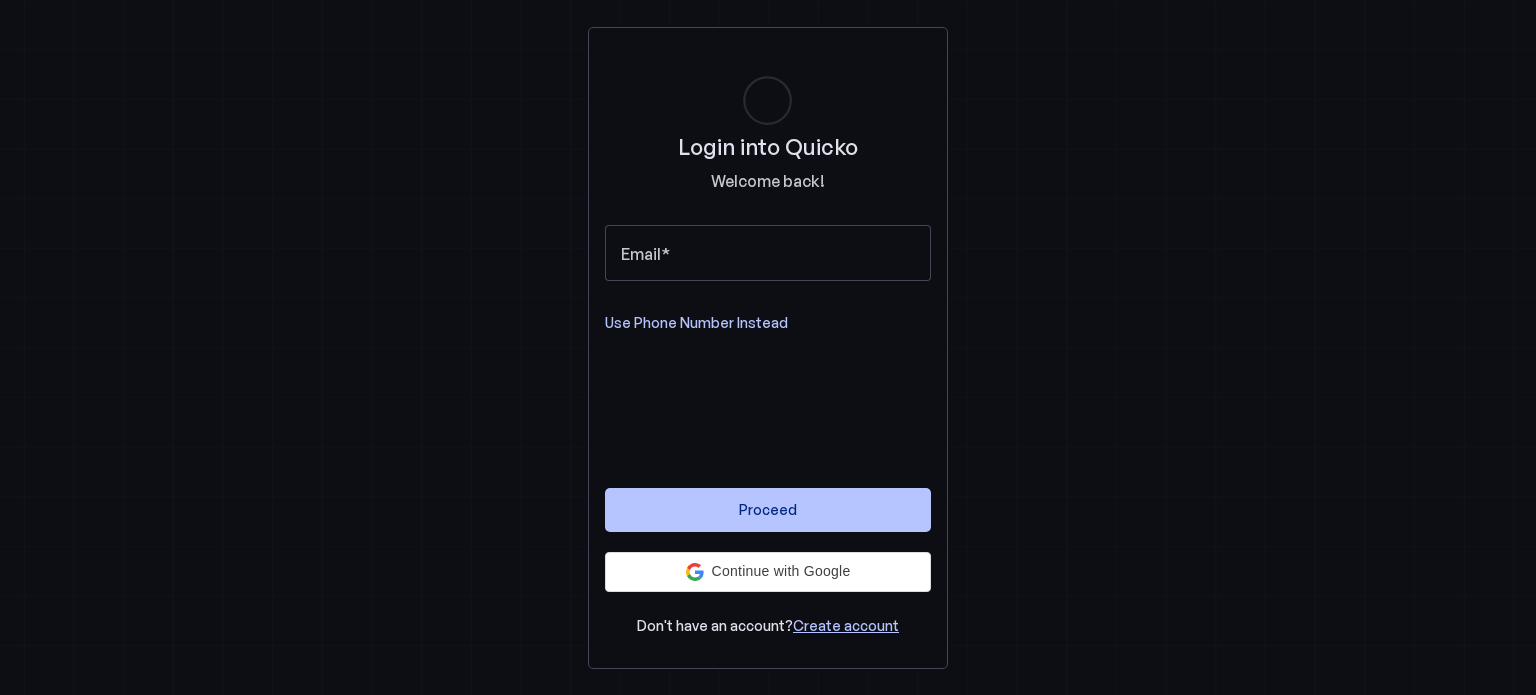 scroll, scrollTop: 0, scrollLeft: 0, axis: both 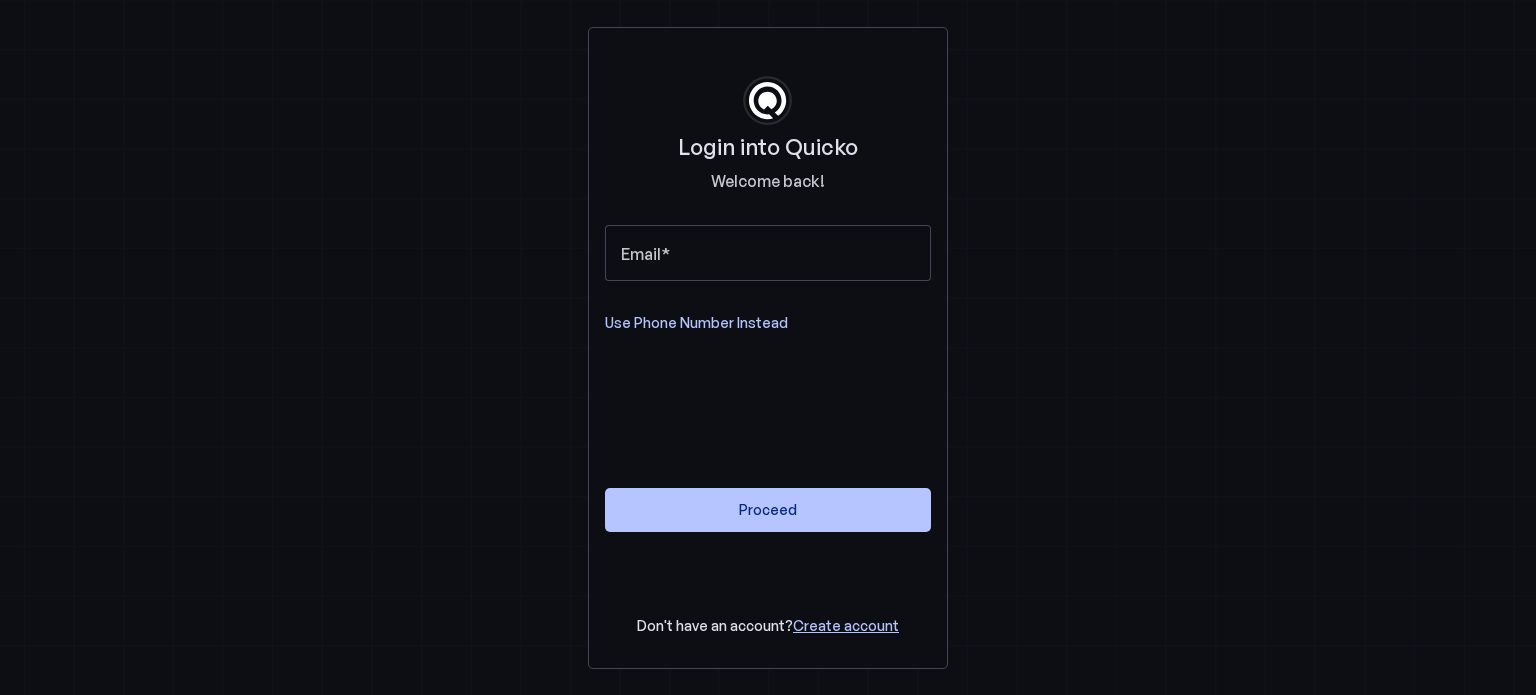 click on "Use Phone Number Instead" at bounding box center [696, 323] 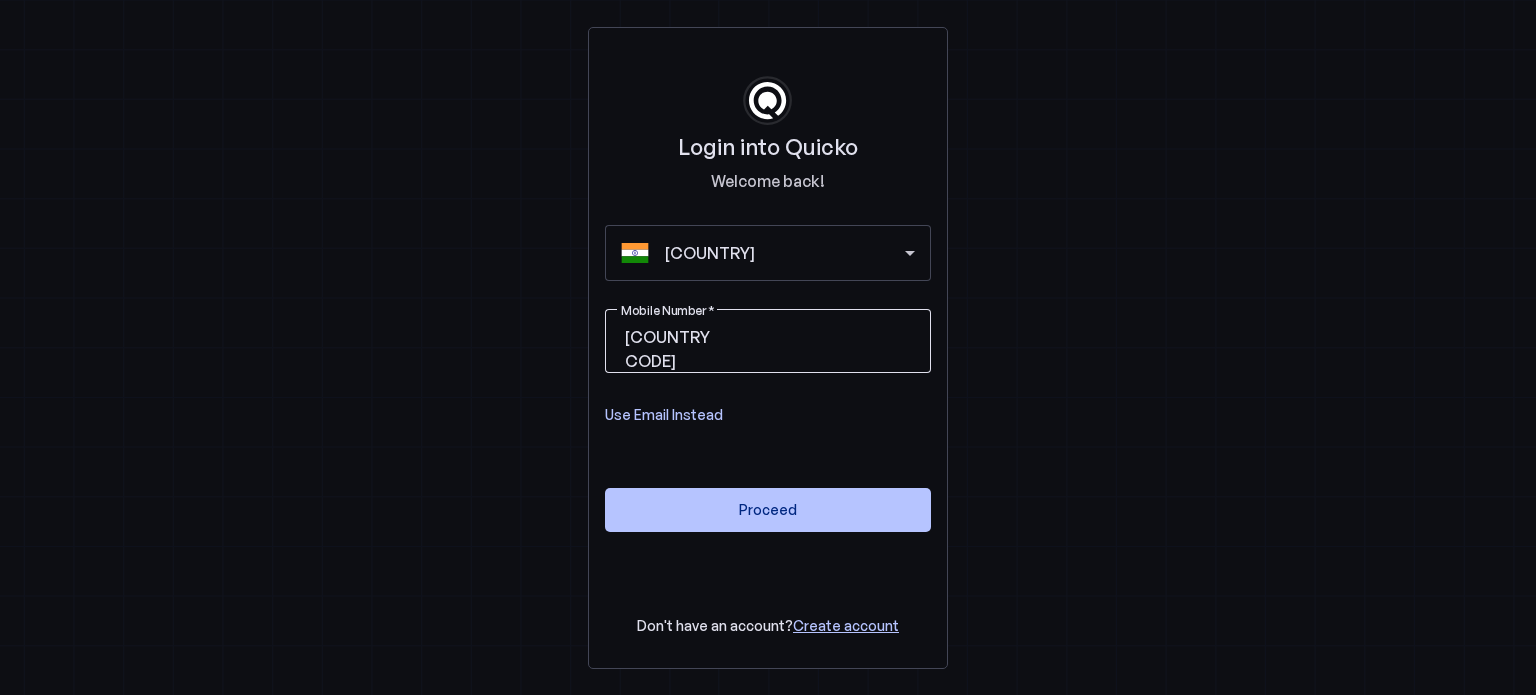 click at bounding box center [834, 337] 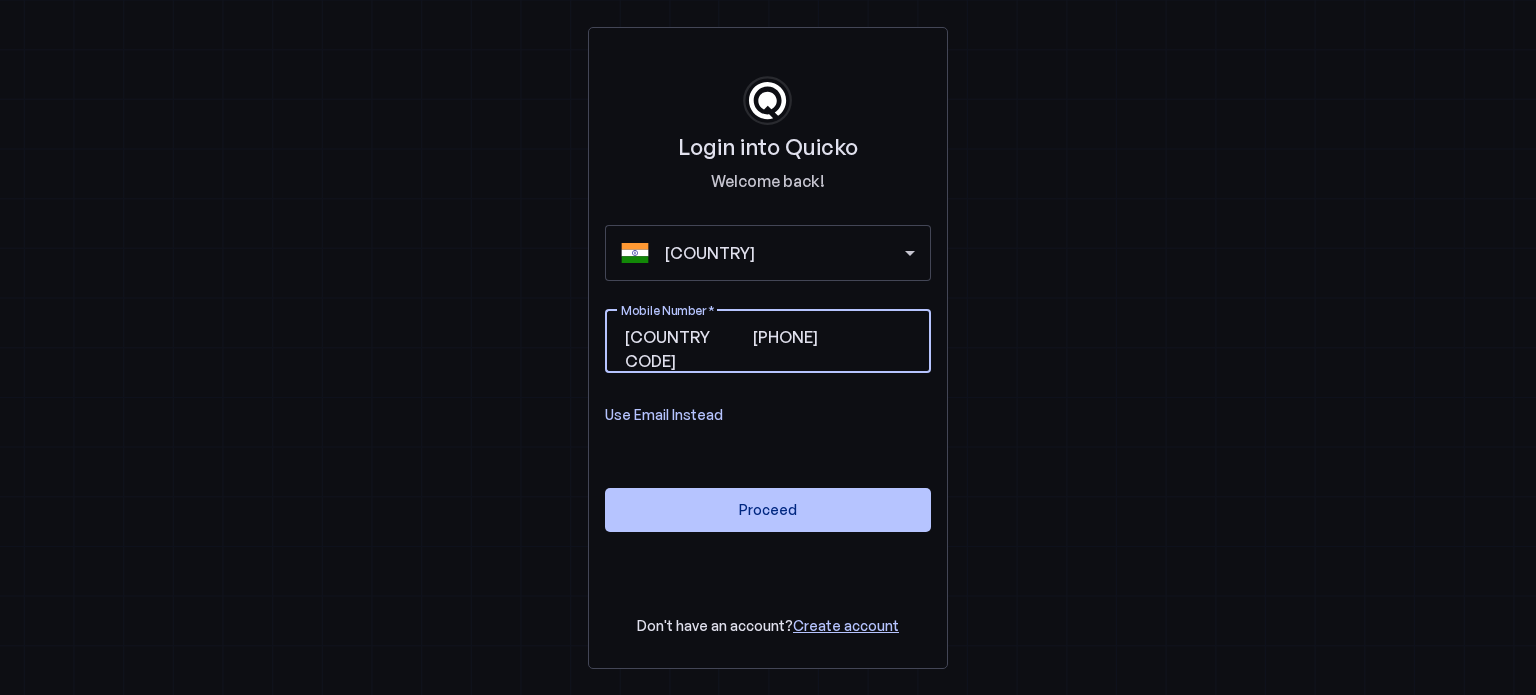 type on "9405079791" 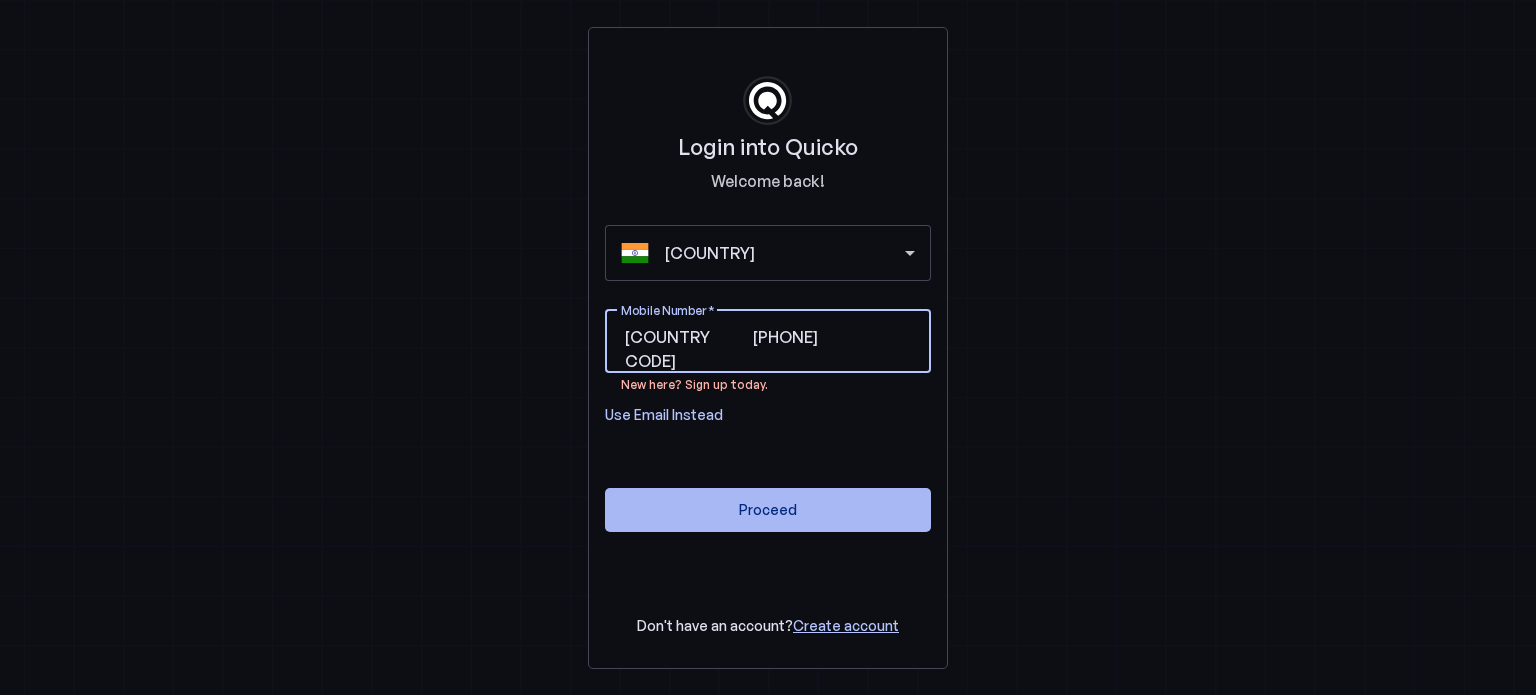 click on "Proceed" at bounding box center [768, 509] 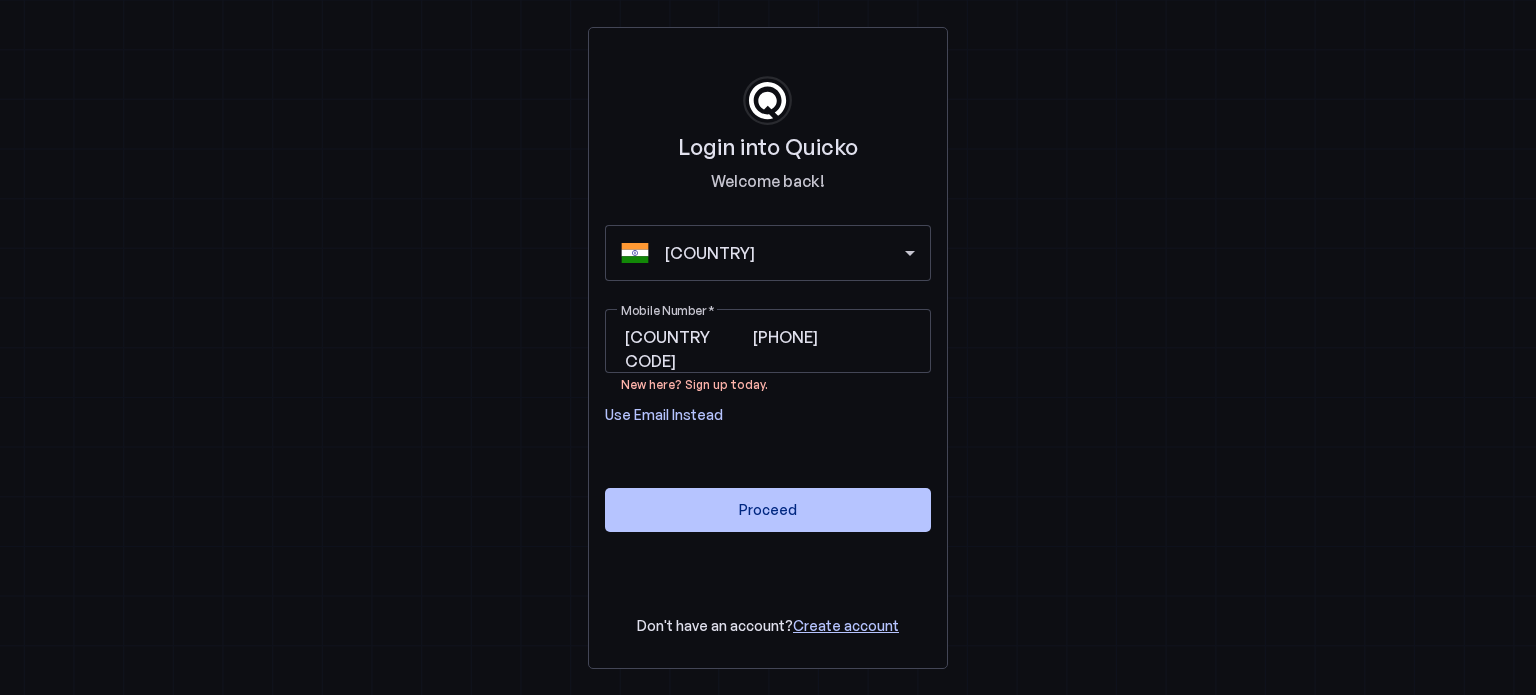 click on "Use Email Instead" at bounding box center (664, 415) 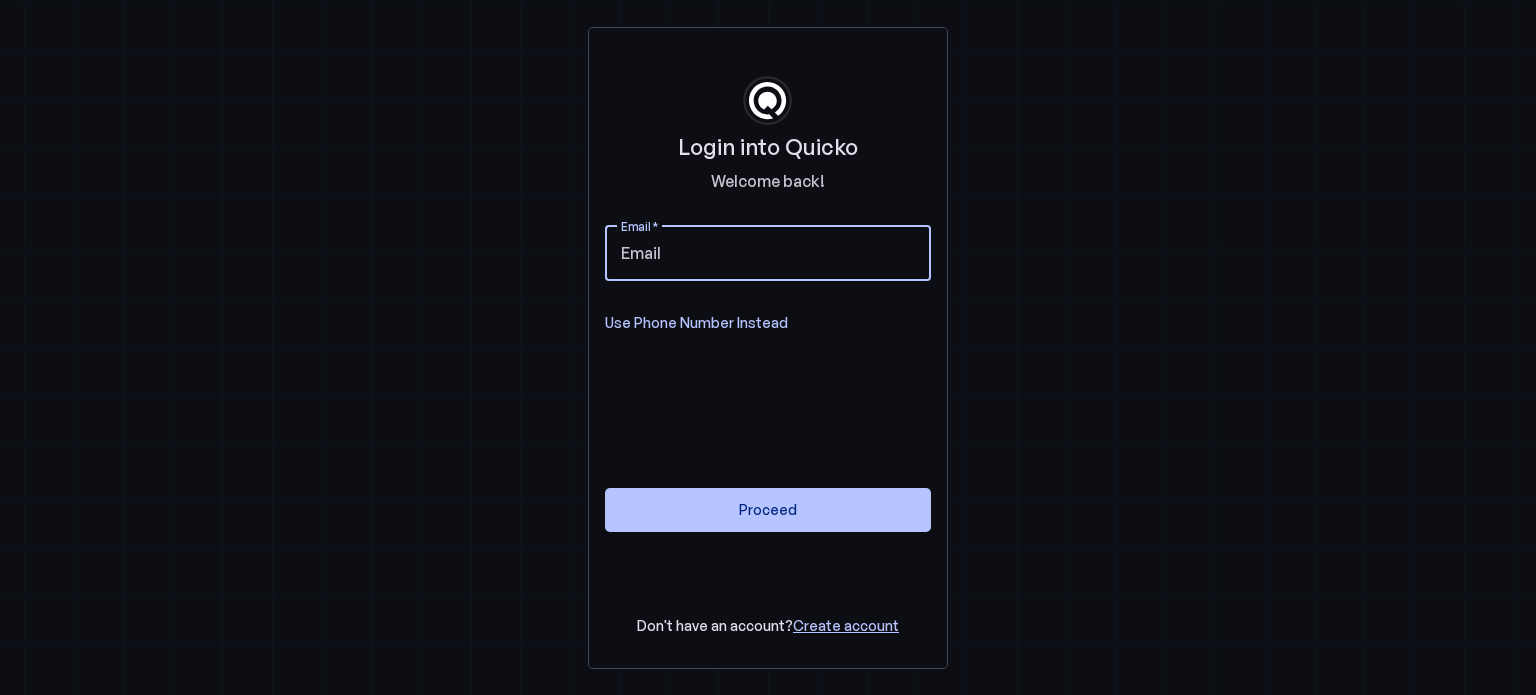 click on "Email" at bounding box center [768, 253] 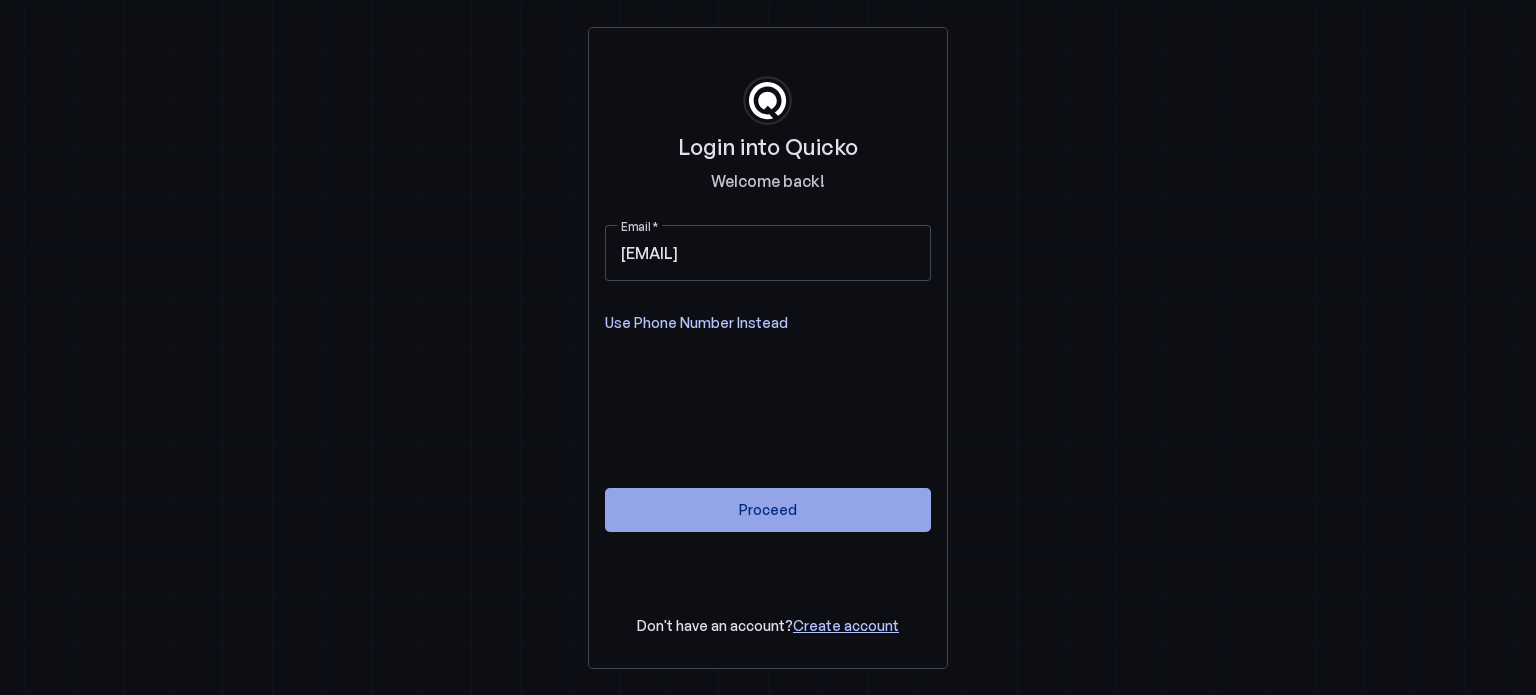 click on "Proceed" at bounding box center [768, 509] 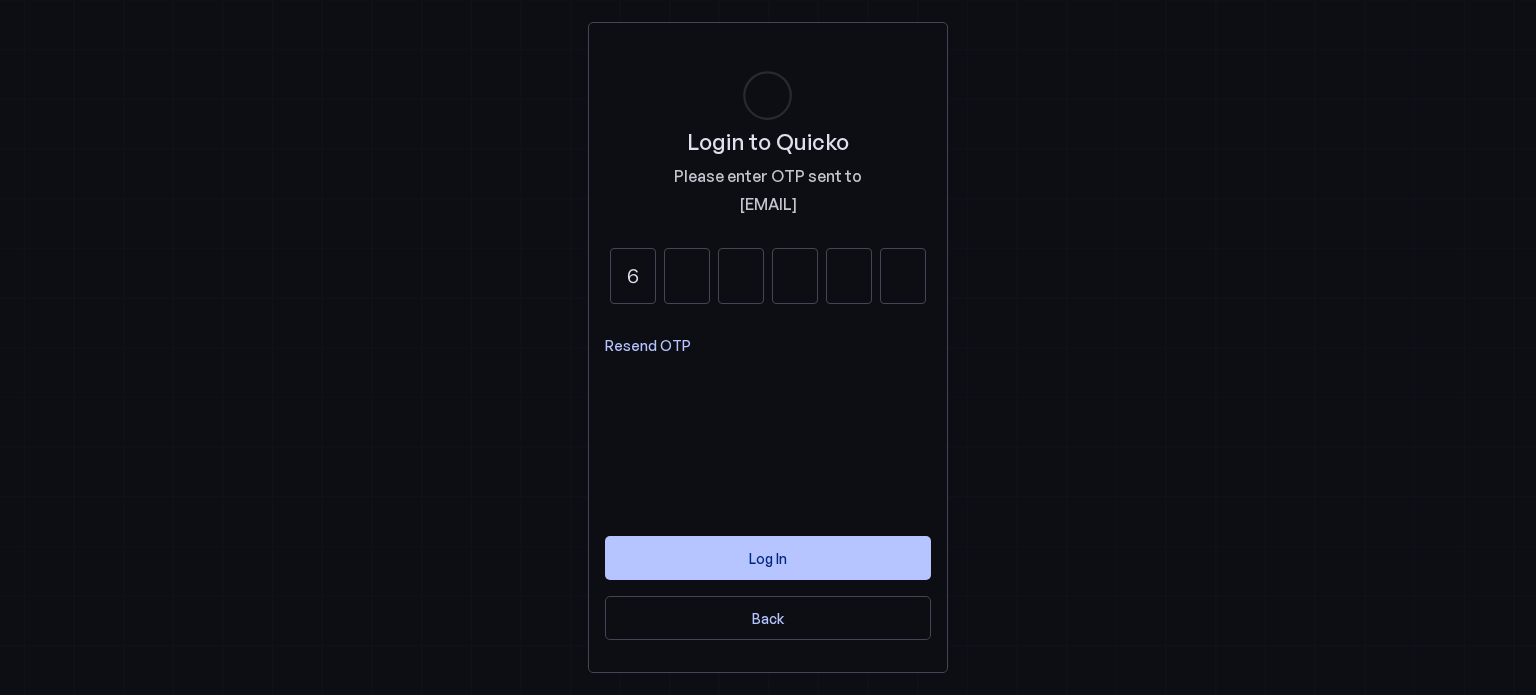 type on "6" 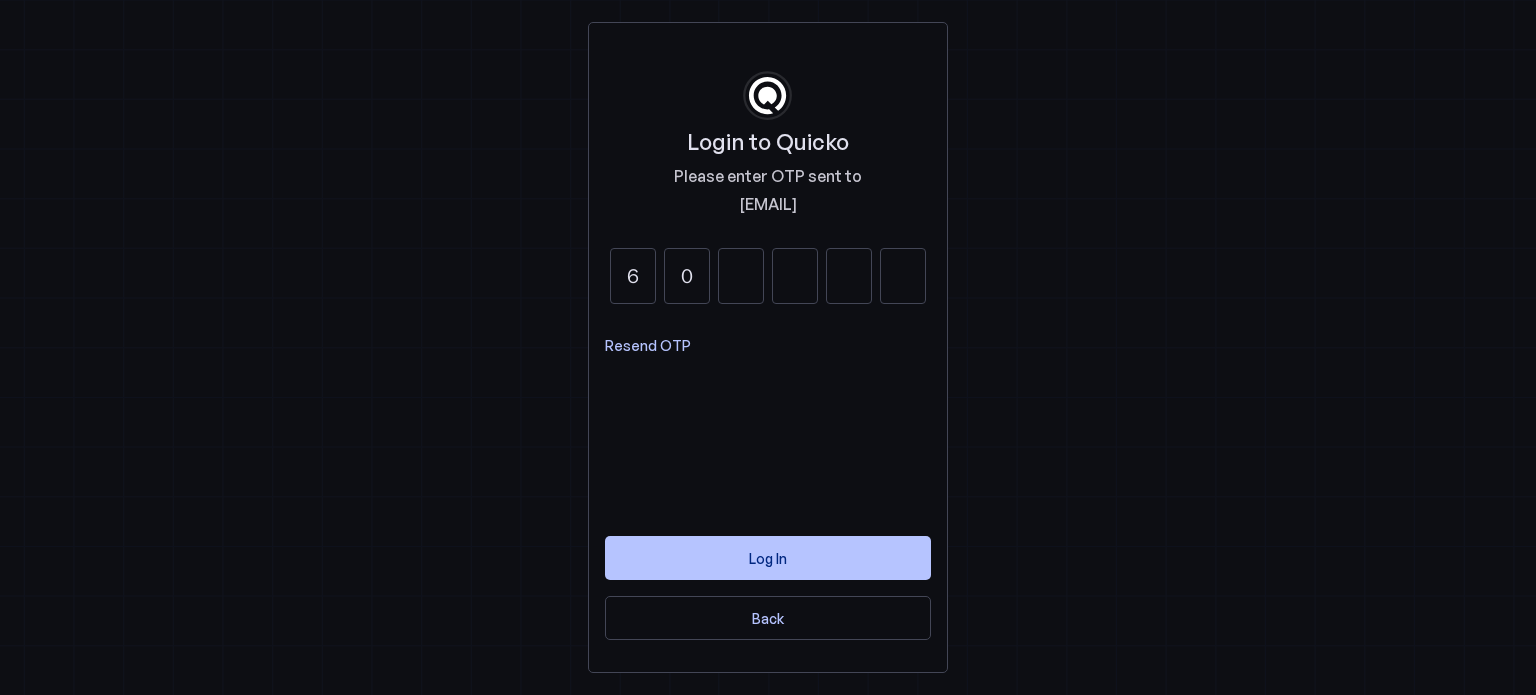 type on "0" 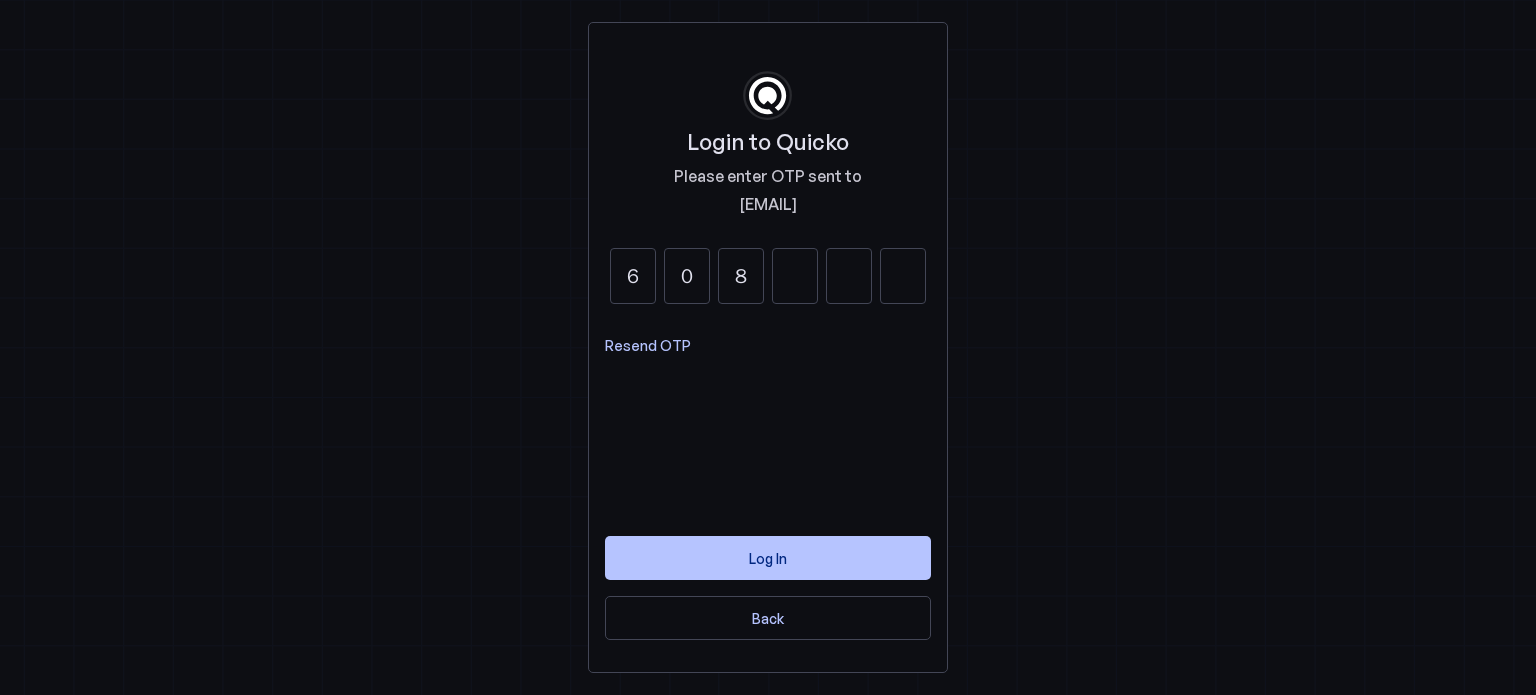 type on "8" 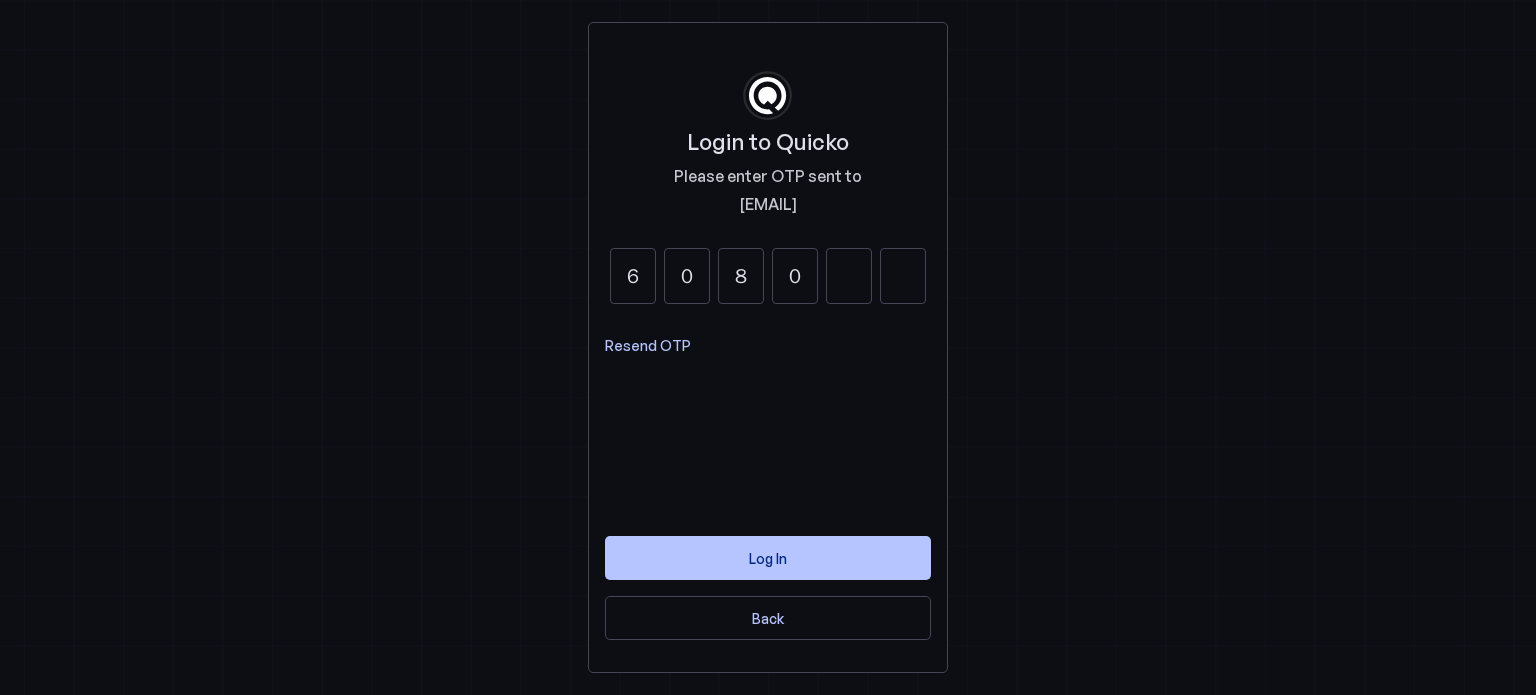 type on "0" 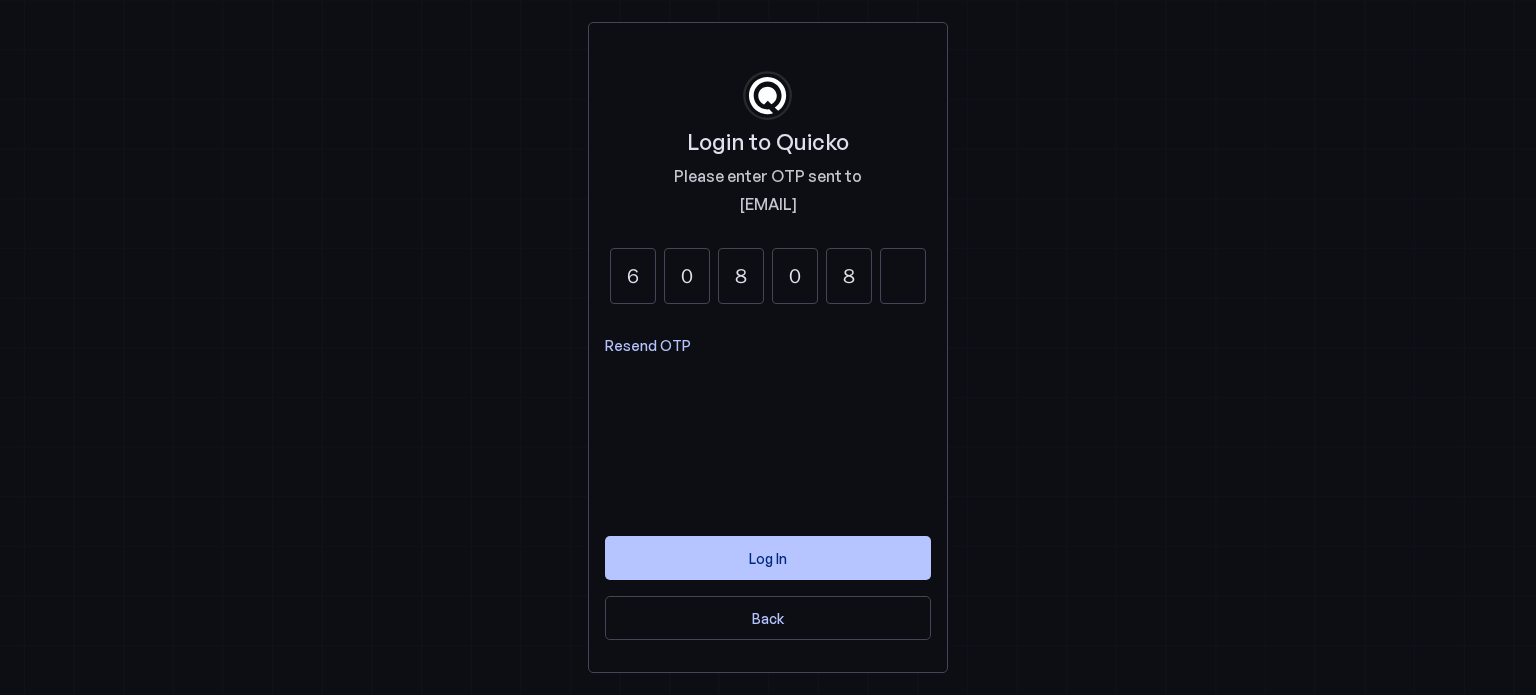 type on "8" 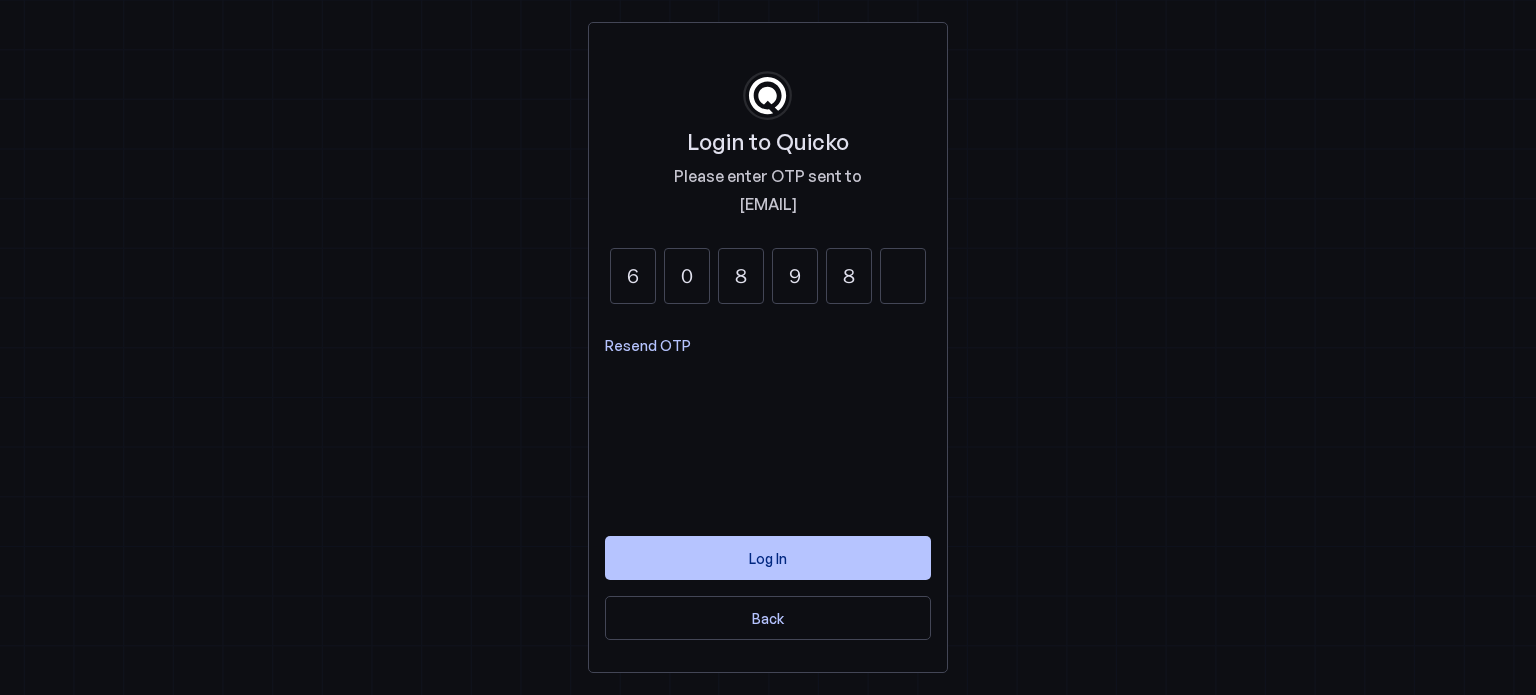 type on "9" 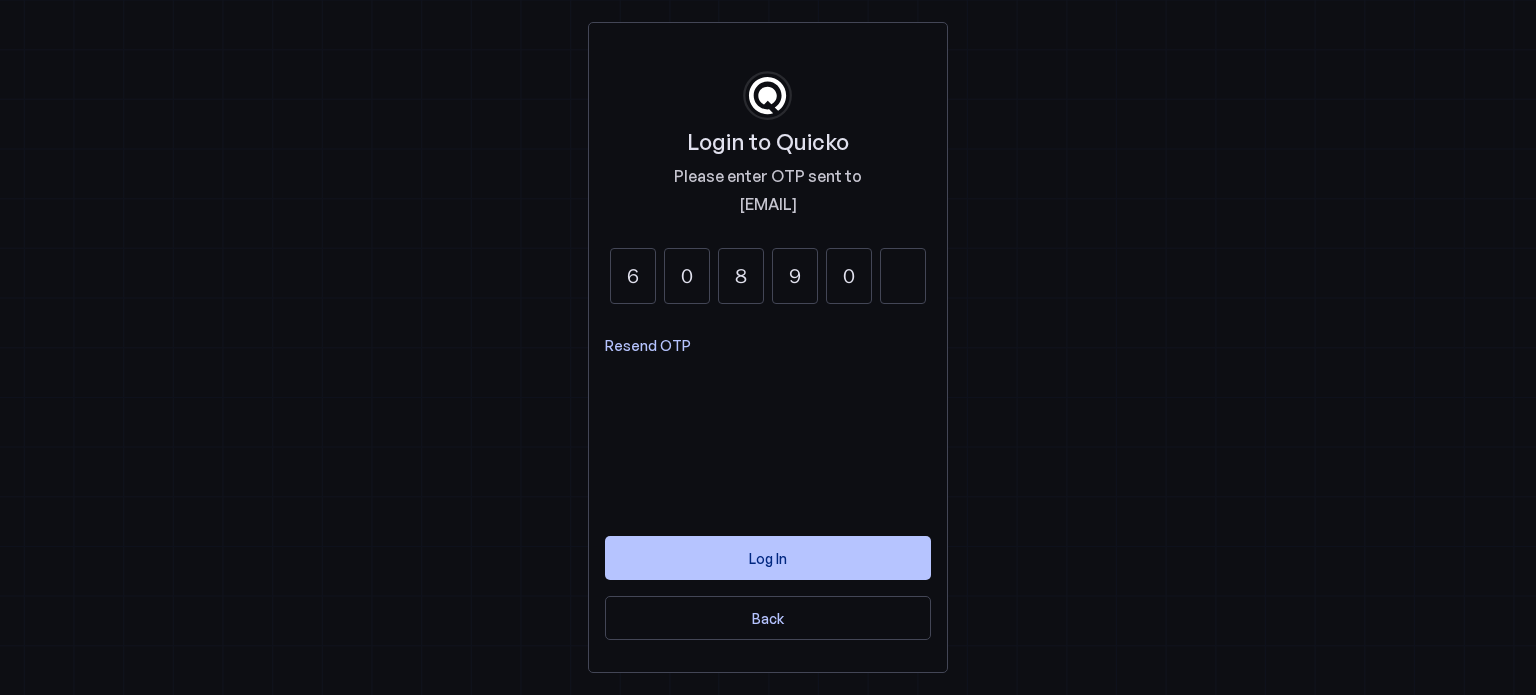 type on "0" 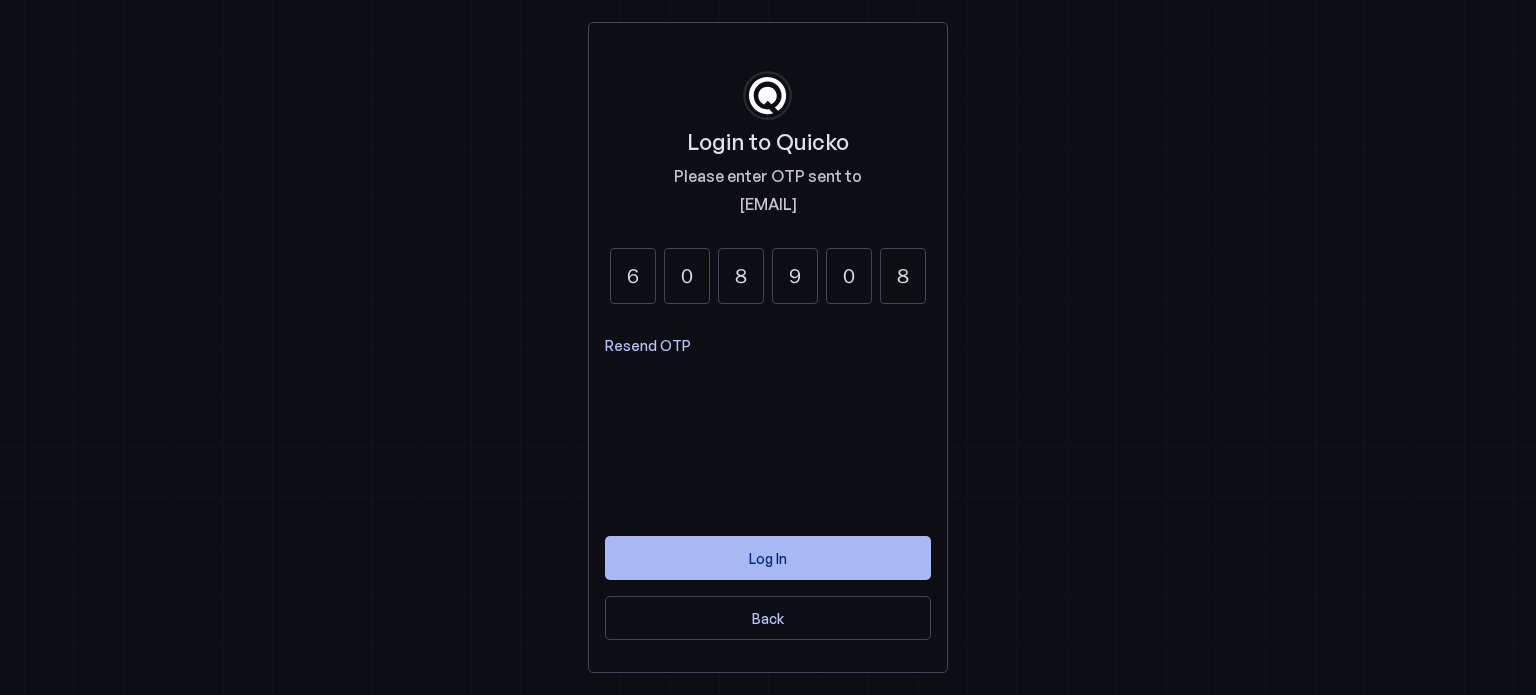type on "8" 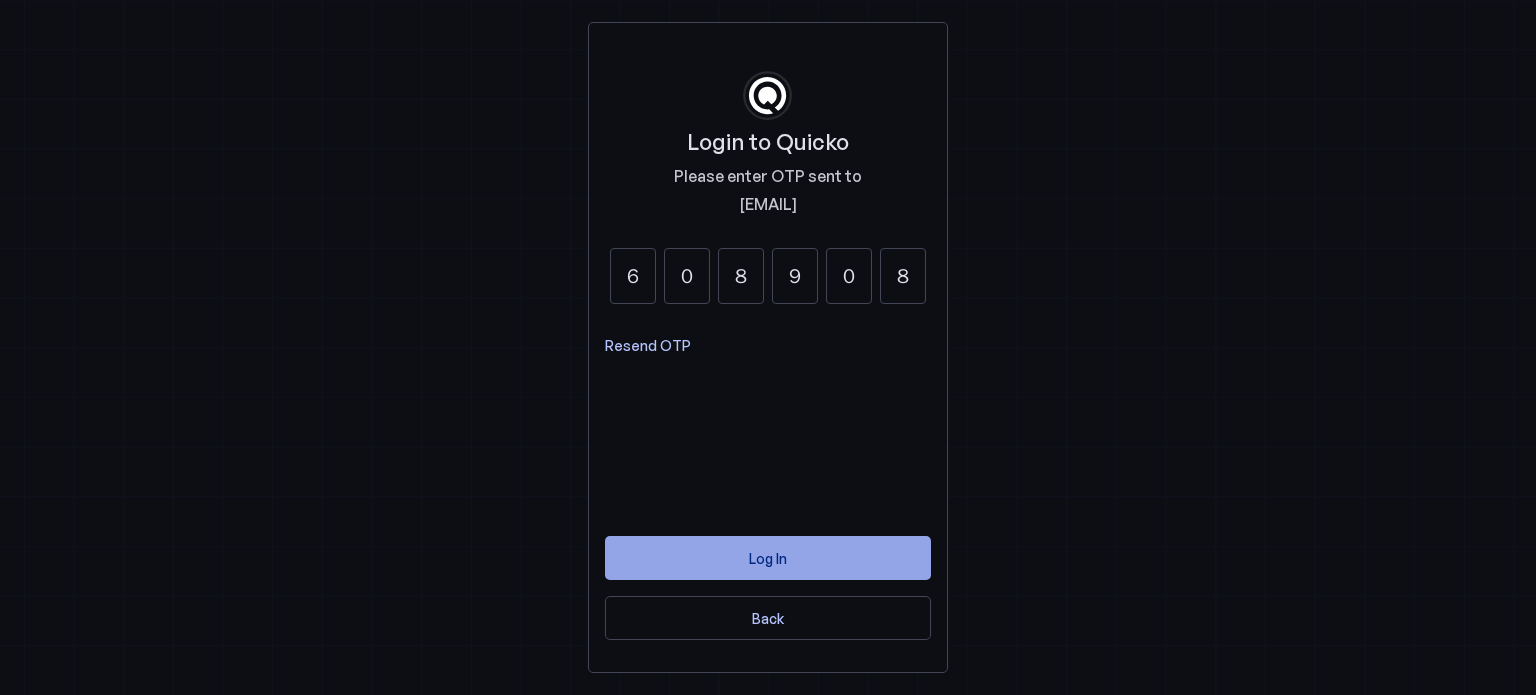 click on "Log In" at bounding box center (768, 558) 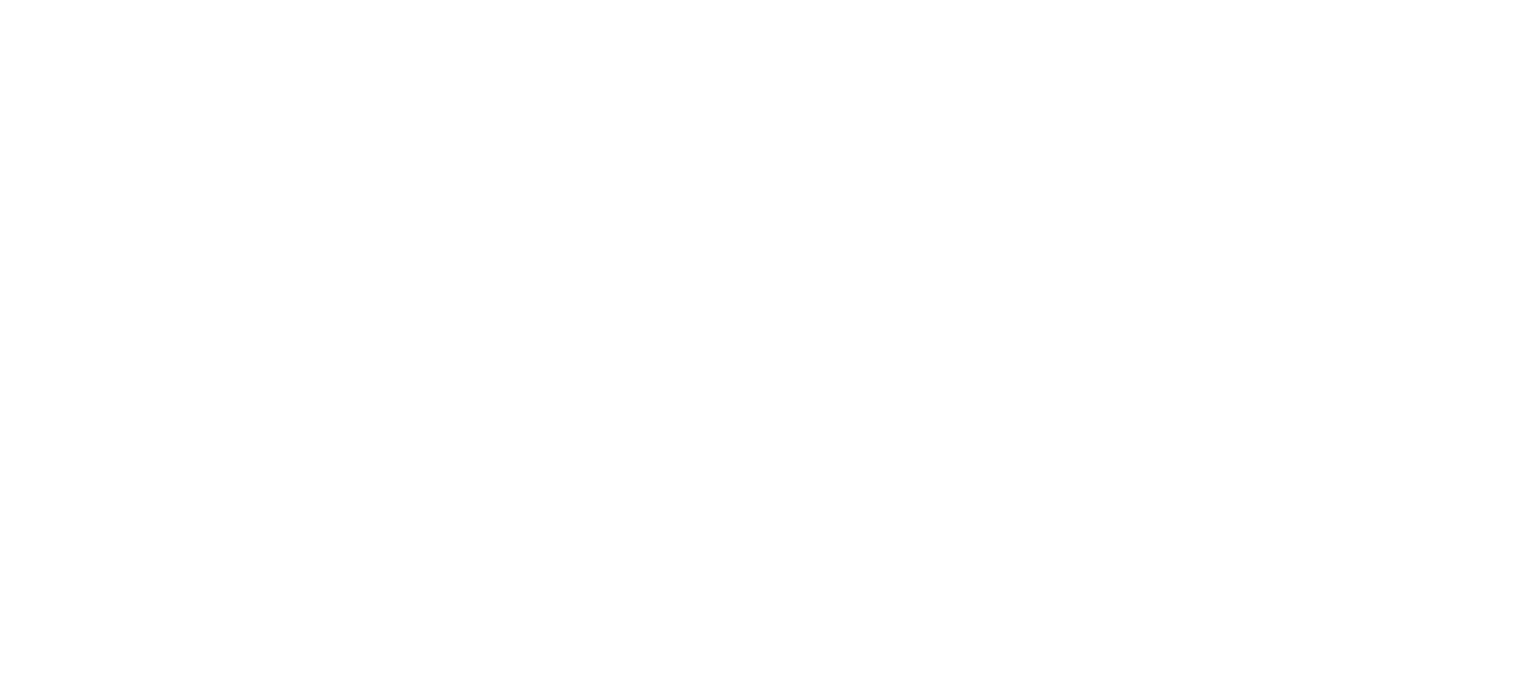 scroll, scrollTop: 0, scrollLeft: 0, axis: both 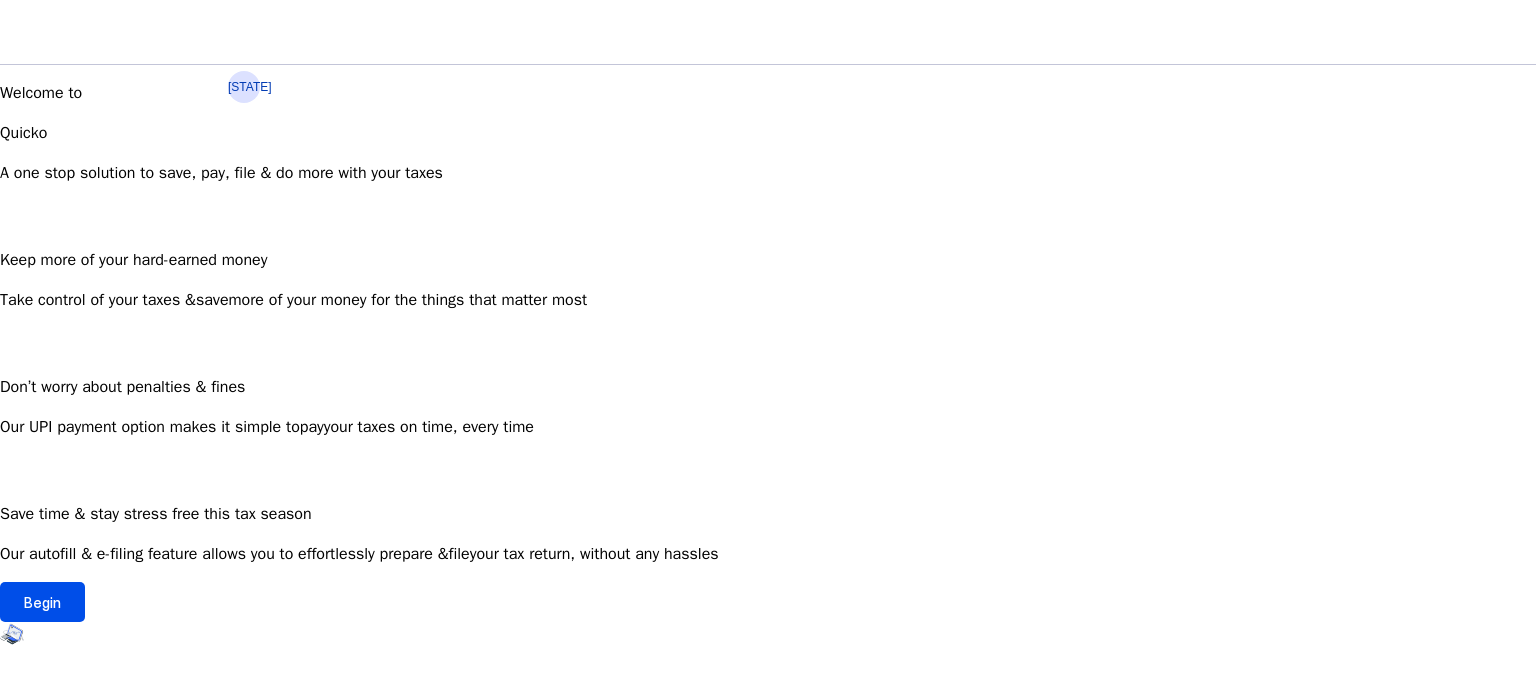 click on "Welcome to   Quicko A one stop solution to save, pay, file & do more with your taxes Keep more of your hard-earned money Take control of your taxes &  save  more of your money for the things that matter most Don’t worry about penalties & fines Our UPI payment option makes it simple to  pay  your taxes on time, every time Save time & stay stress free this tax season Our autofill & e-filing feature allows you to effortlessly prepare &  file  your tax return, without any hassles Begin" at bounding box center (768, 351) 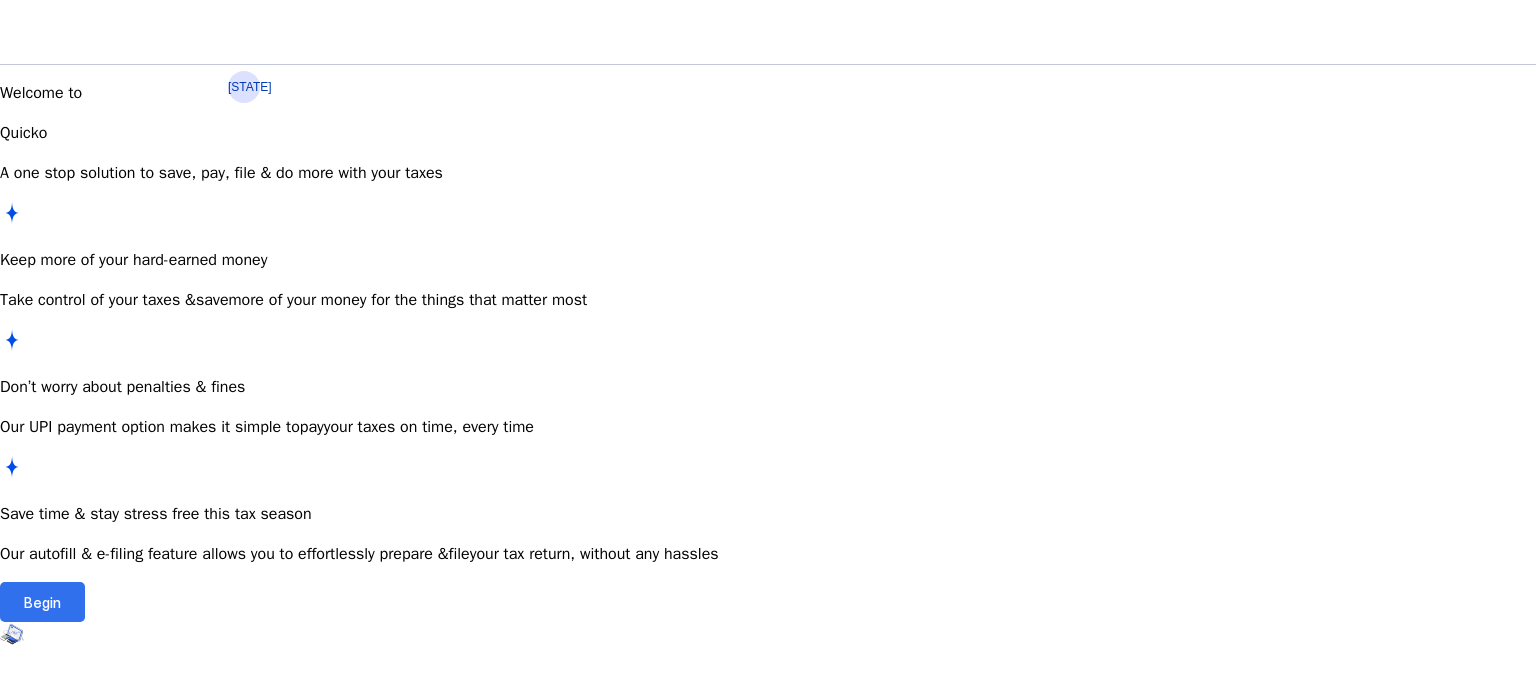 click at bounding box center [42, 602] 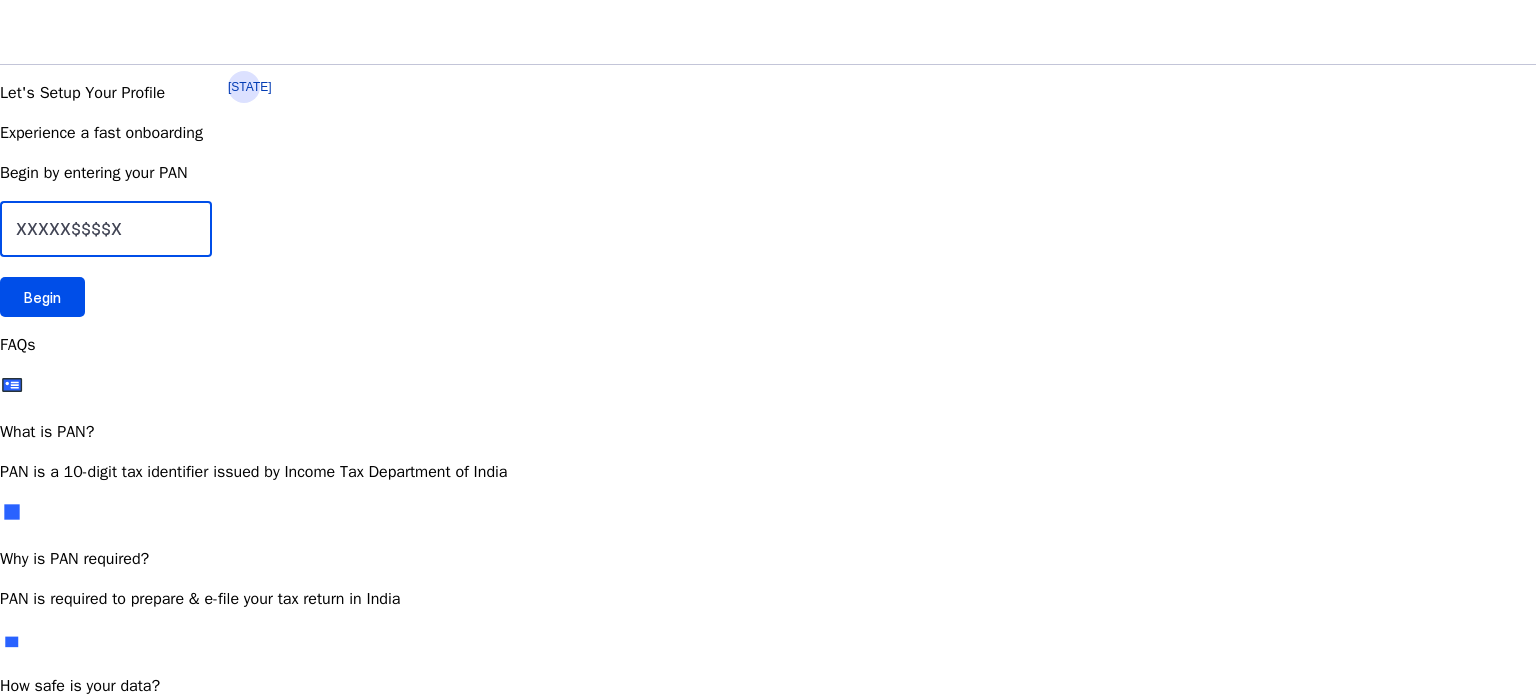 click at bounding box center (106, 229) 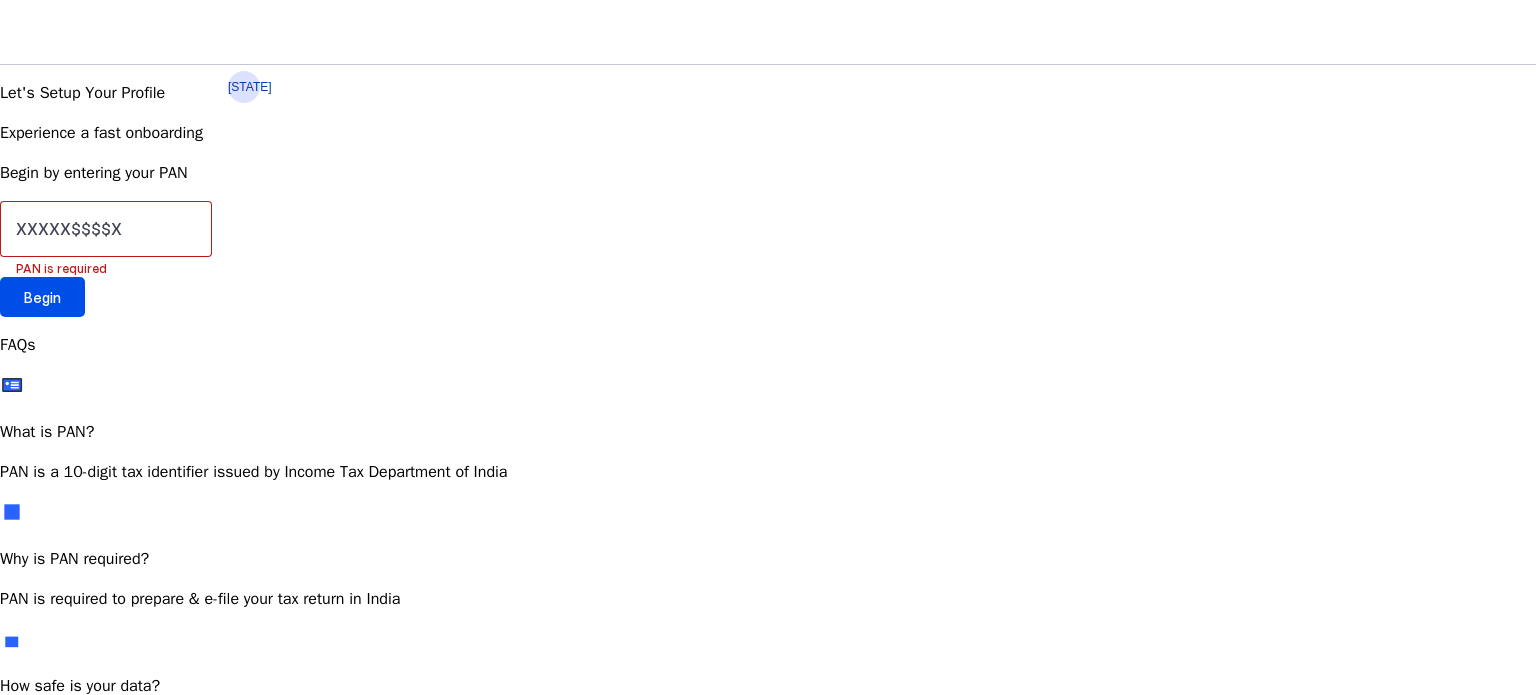 click on "VA" at bounding box center (768, 32) 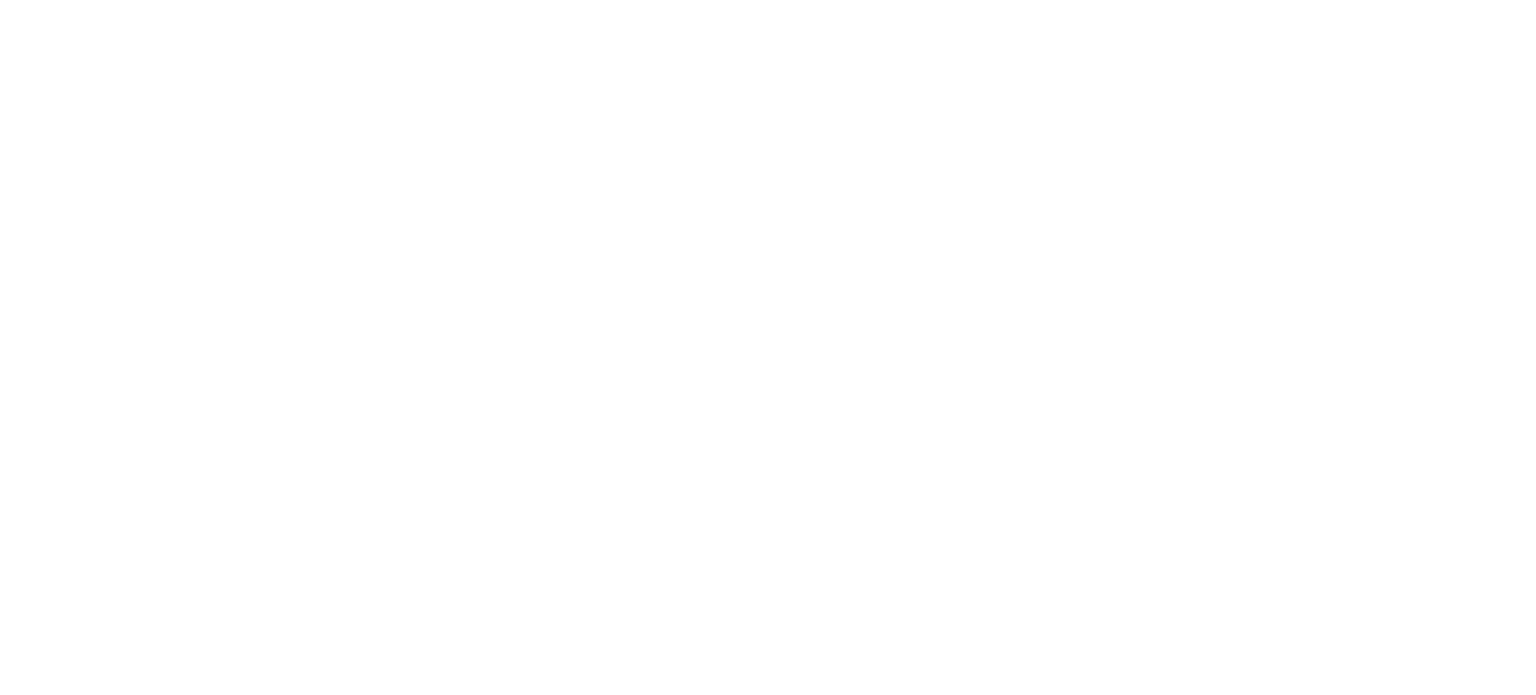 scroll, scrollTop: 0, scrollLeft: 0, axis: both 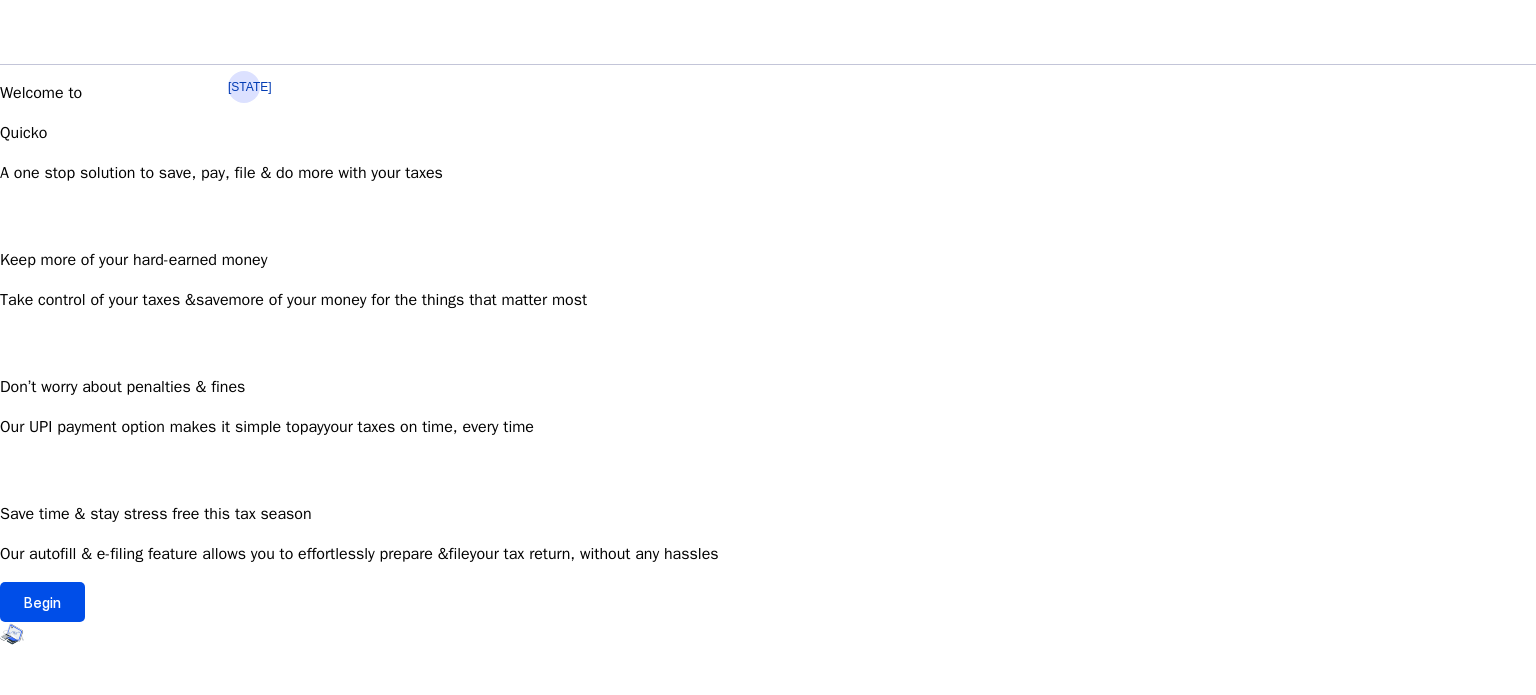 click on "VA" at bounding box center (244, 87) 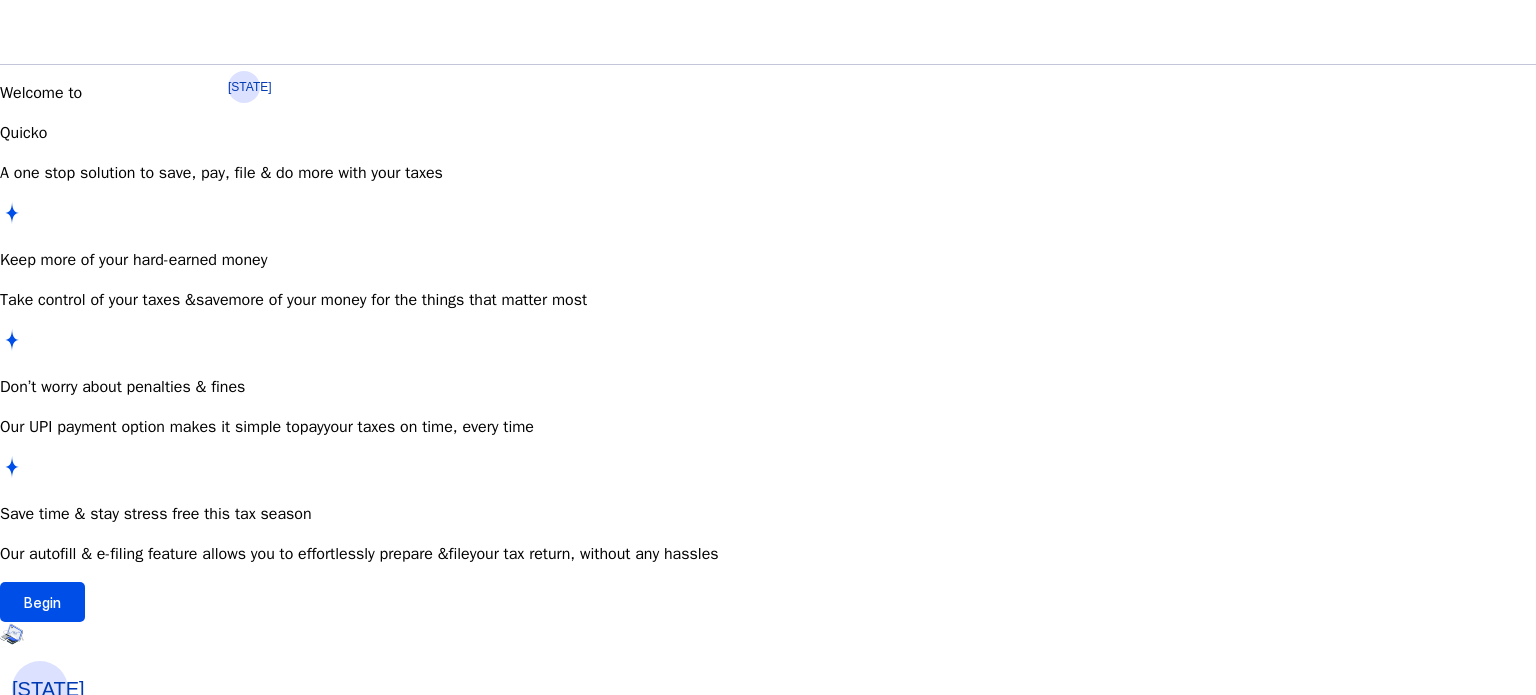 click on "Log Out" at bounding box center (74, 1148) 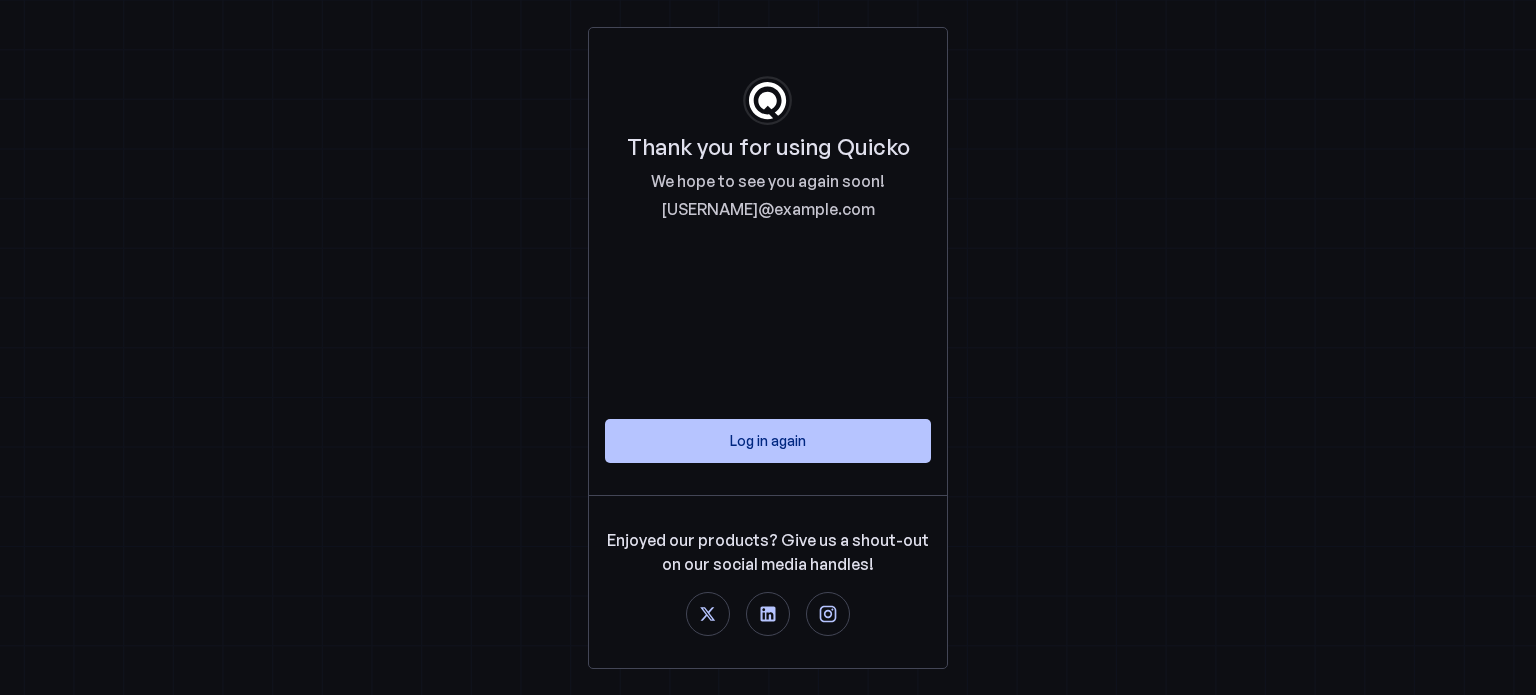 scroll, scrollTop: 0, scrollLeft: 0, axis: both 